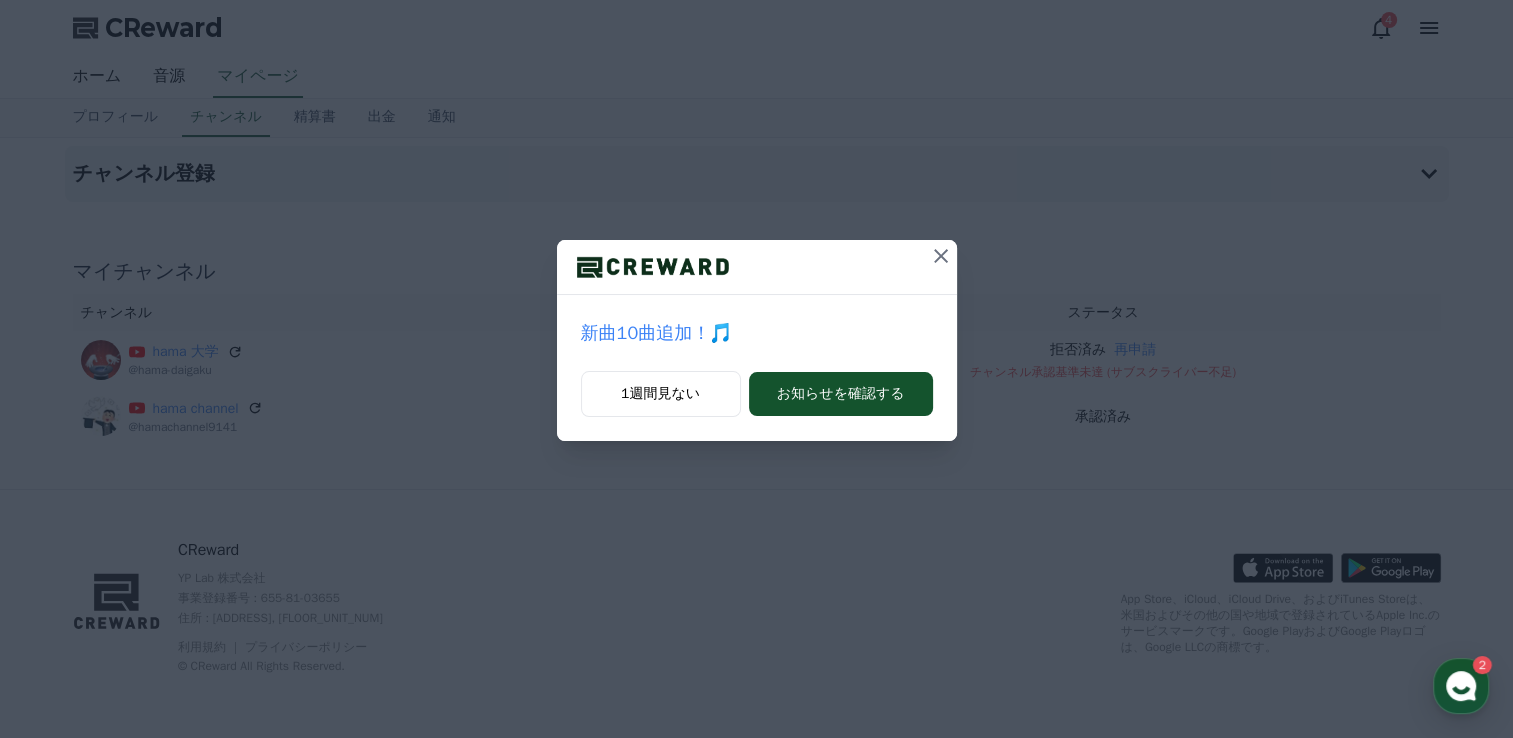 scroll, scrollTop: 0, scrollLeft: 0, axis: both 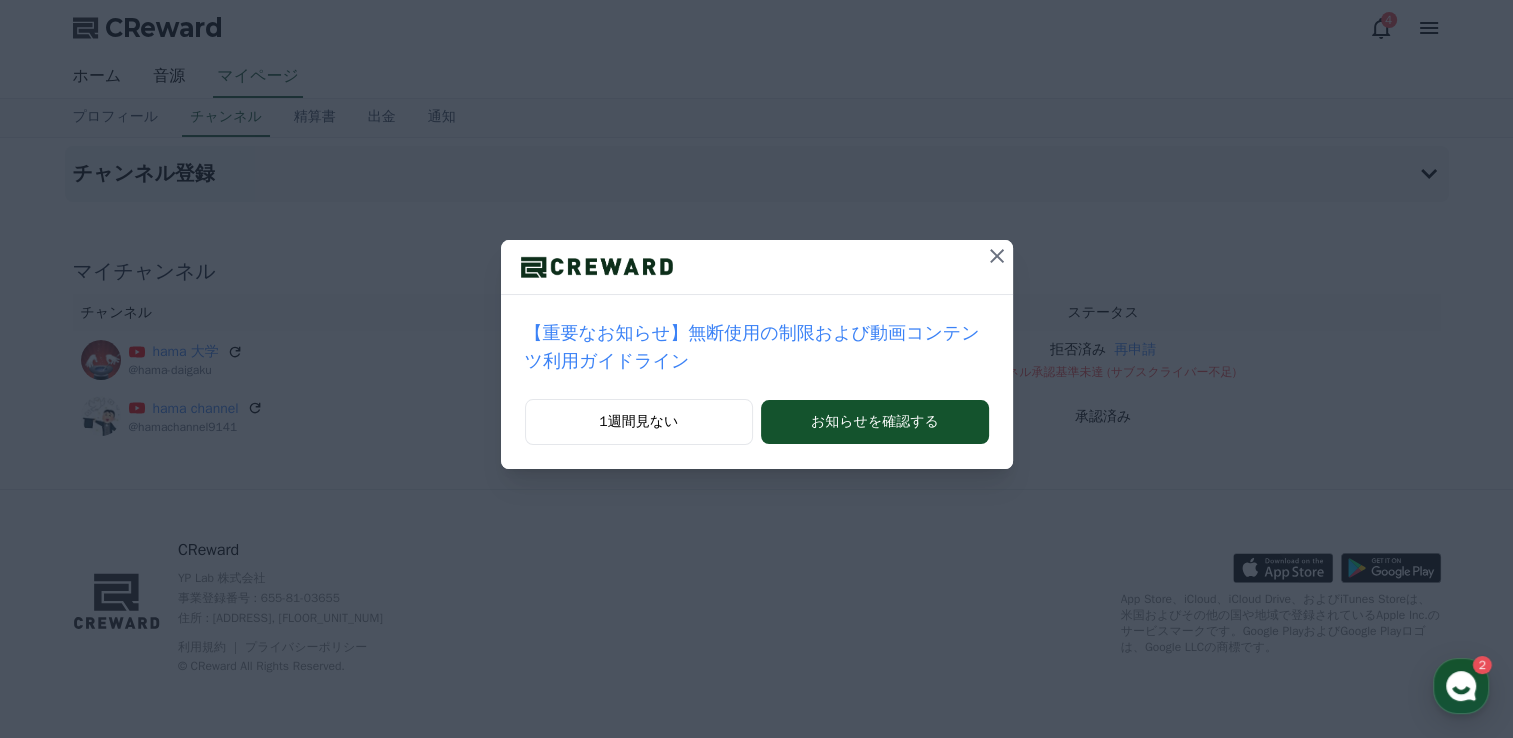 click 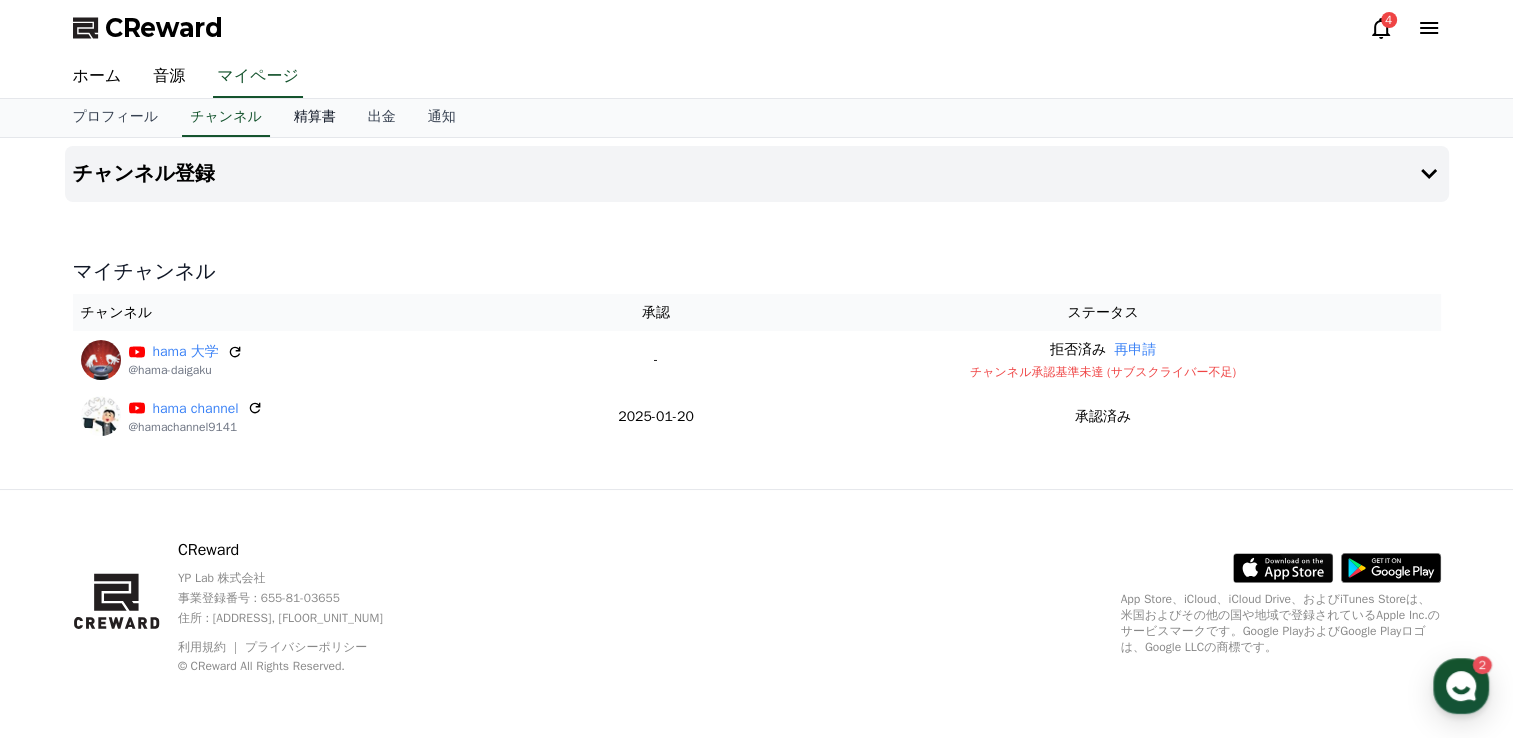 click on "精算書" at bounding box center [315, 118] 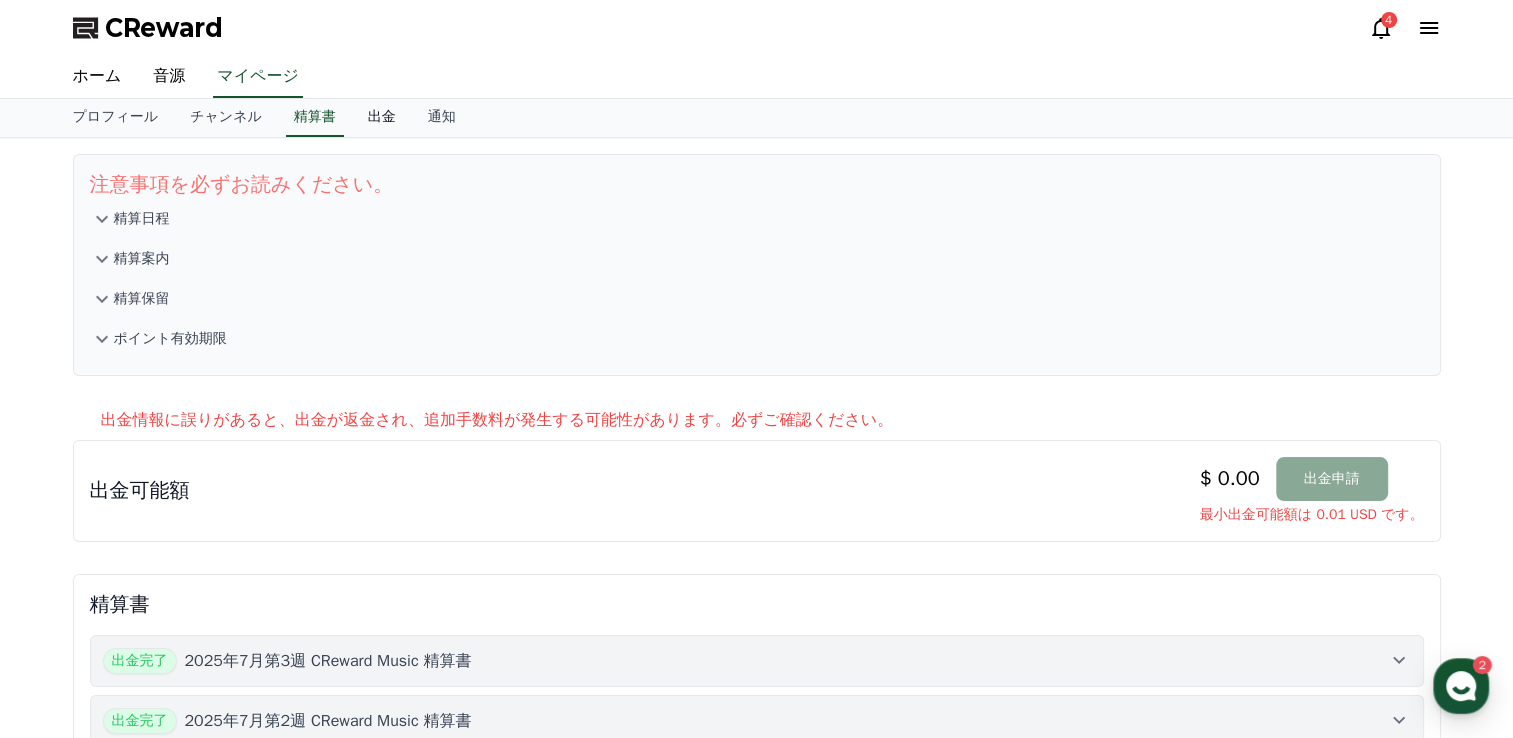 click on "出金" at bounding box center [382, 118] 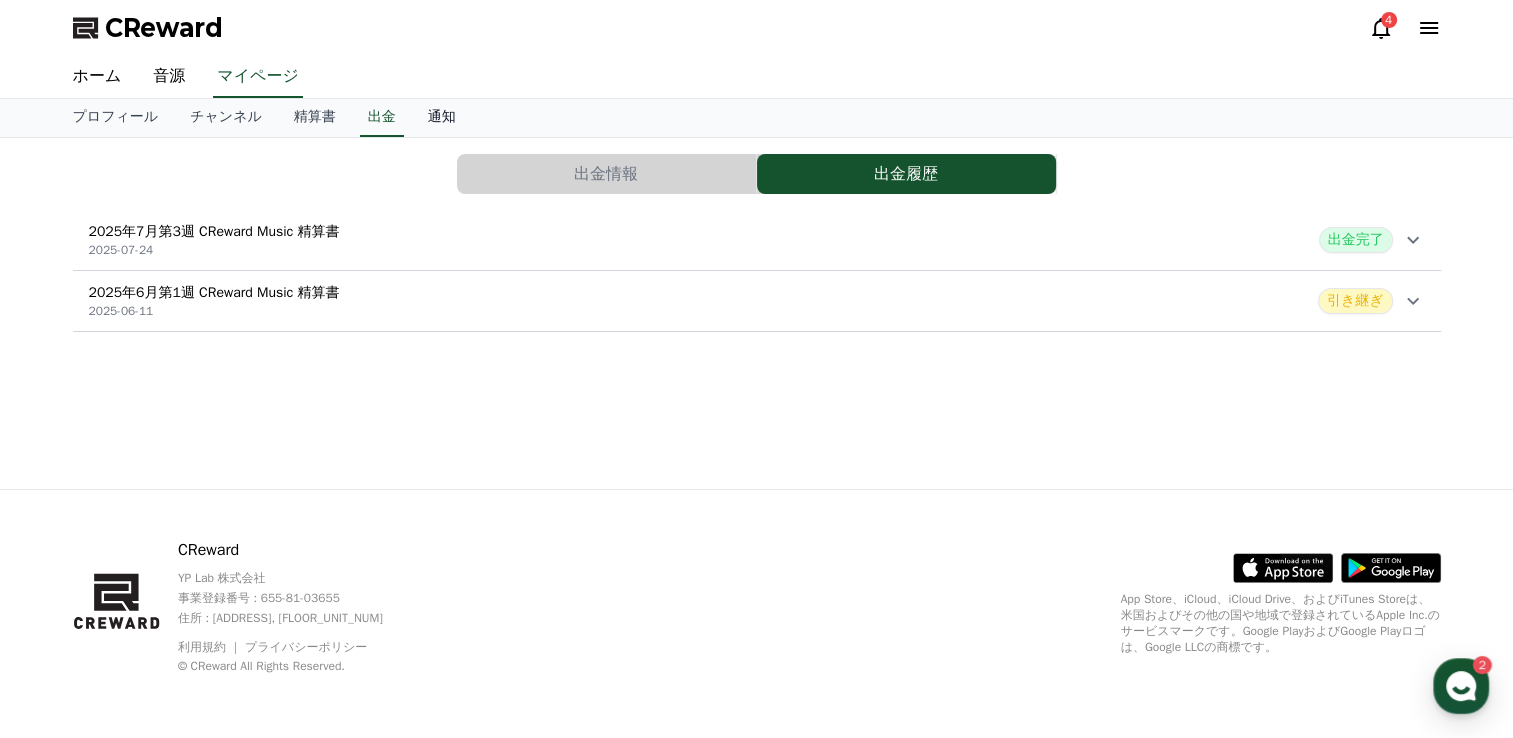 click on "通知" at bounding box center [442, 118] 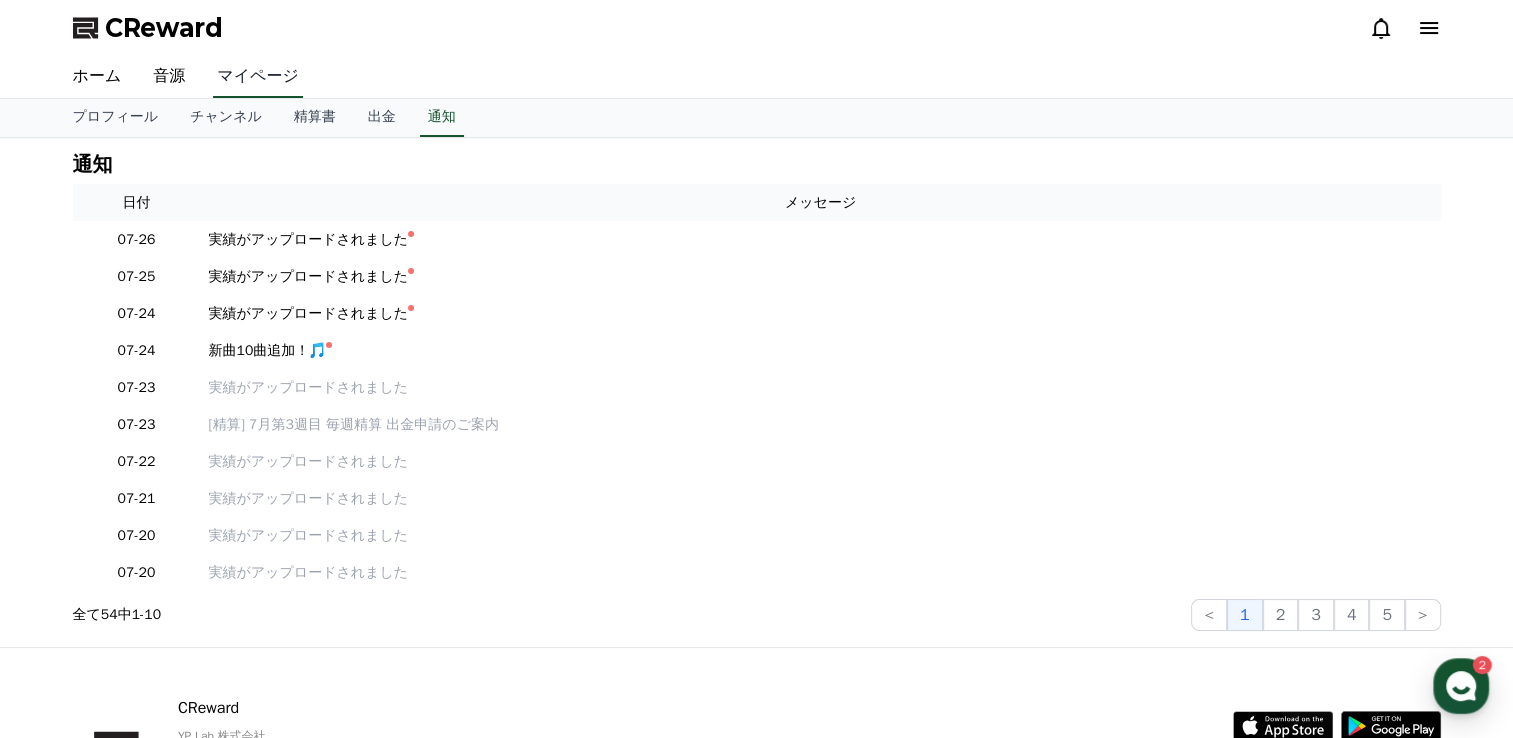 click on "マイページ" at bounding box center [258, 77] 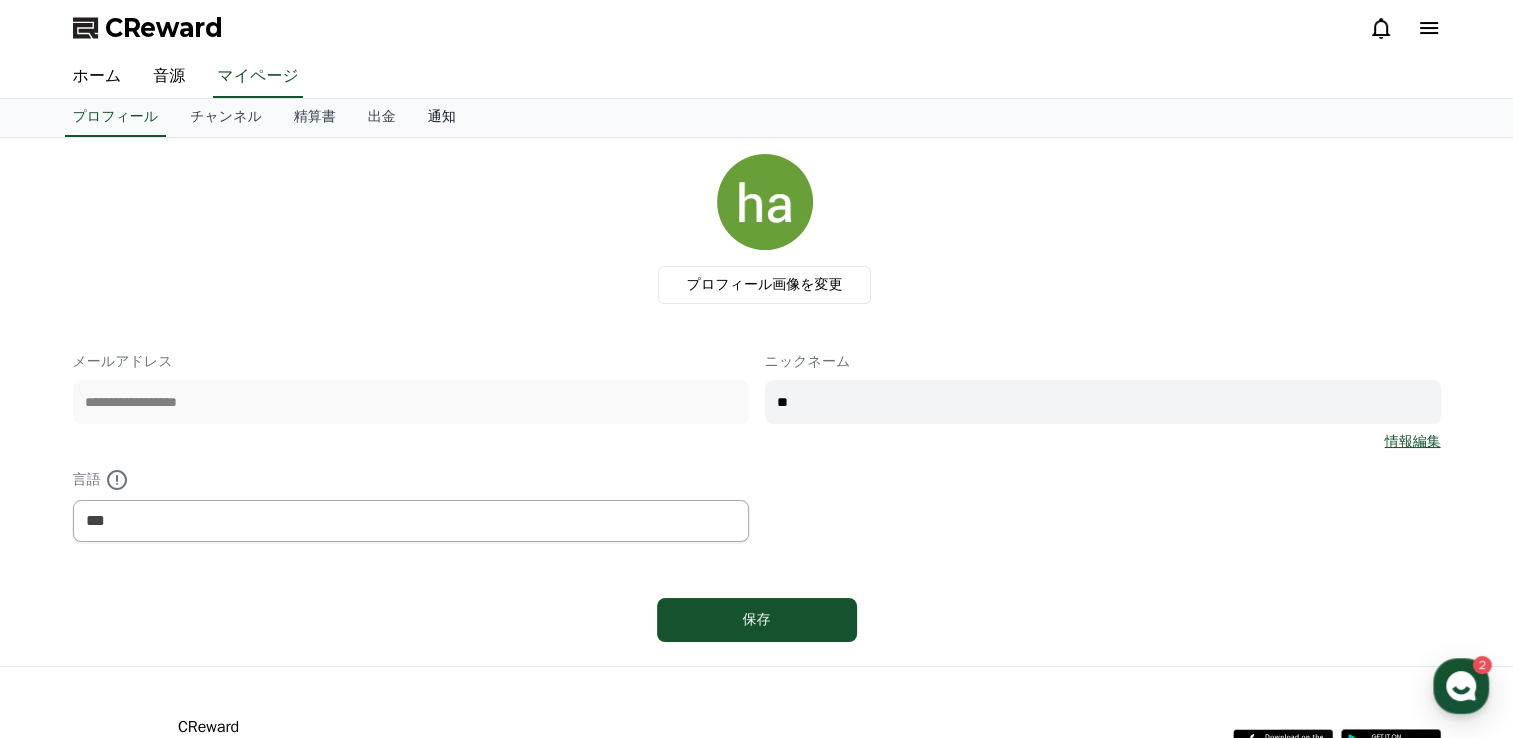 click on "通知" at bounding box center (442, 118) 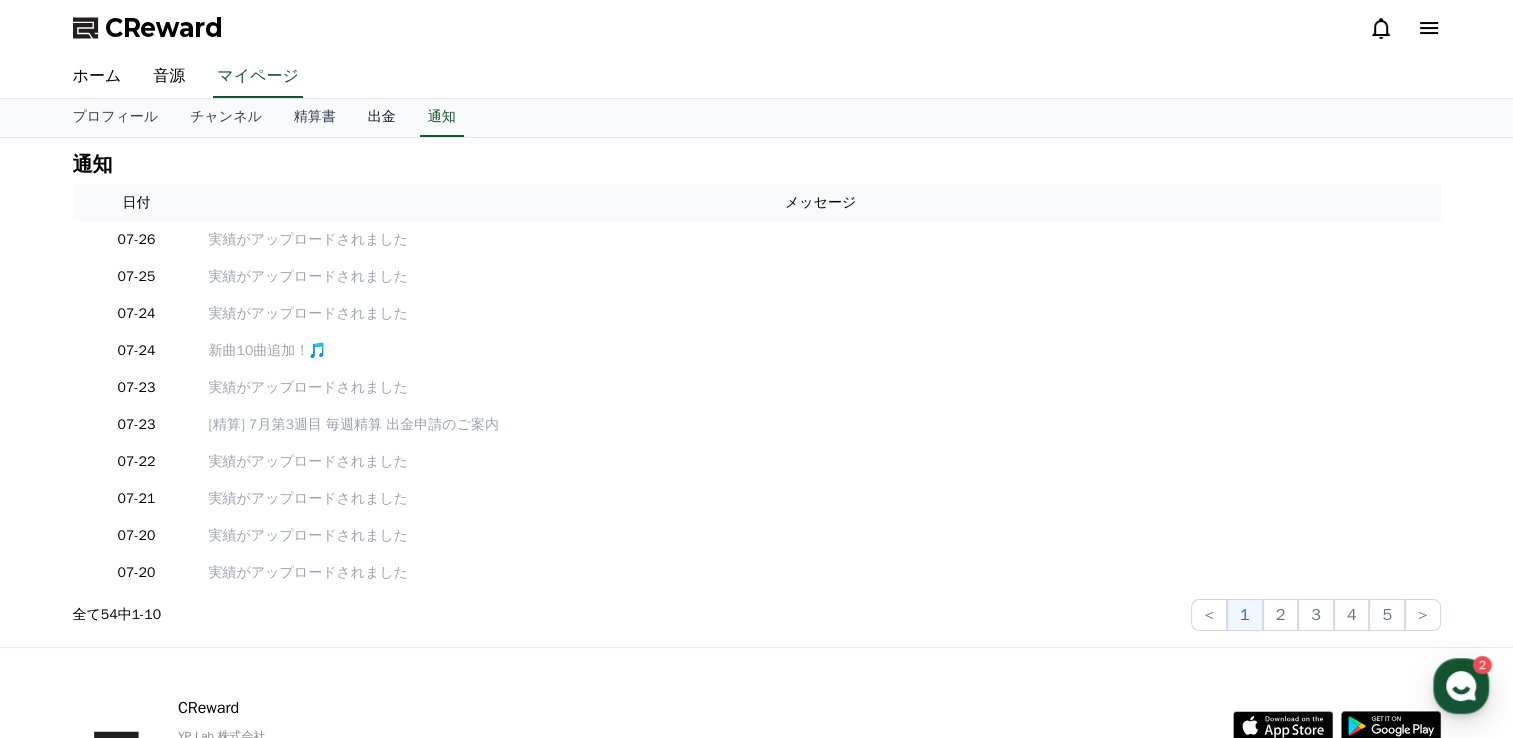 click on "出金" at bounding box center (382, 118) 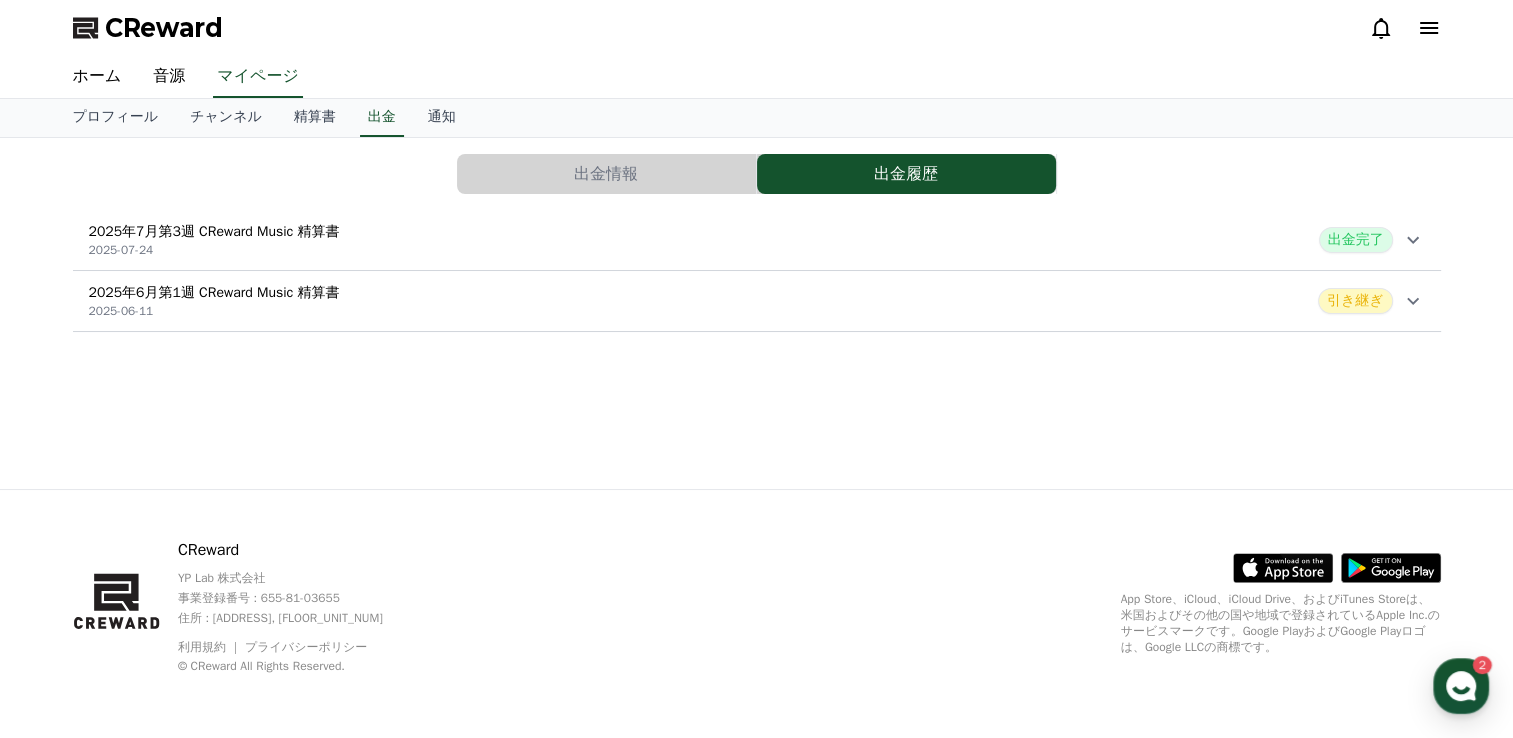 click 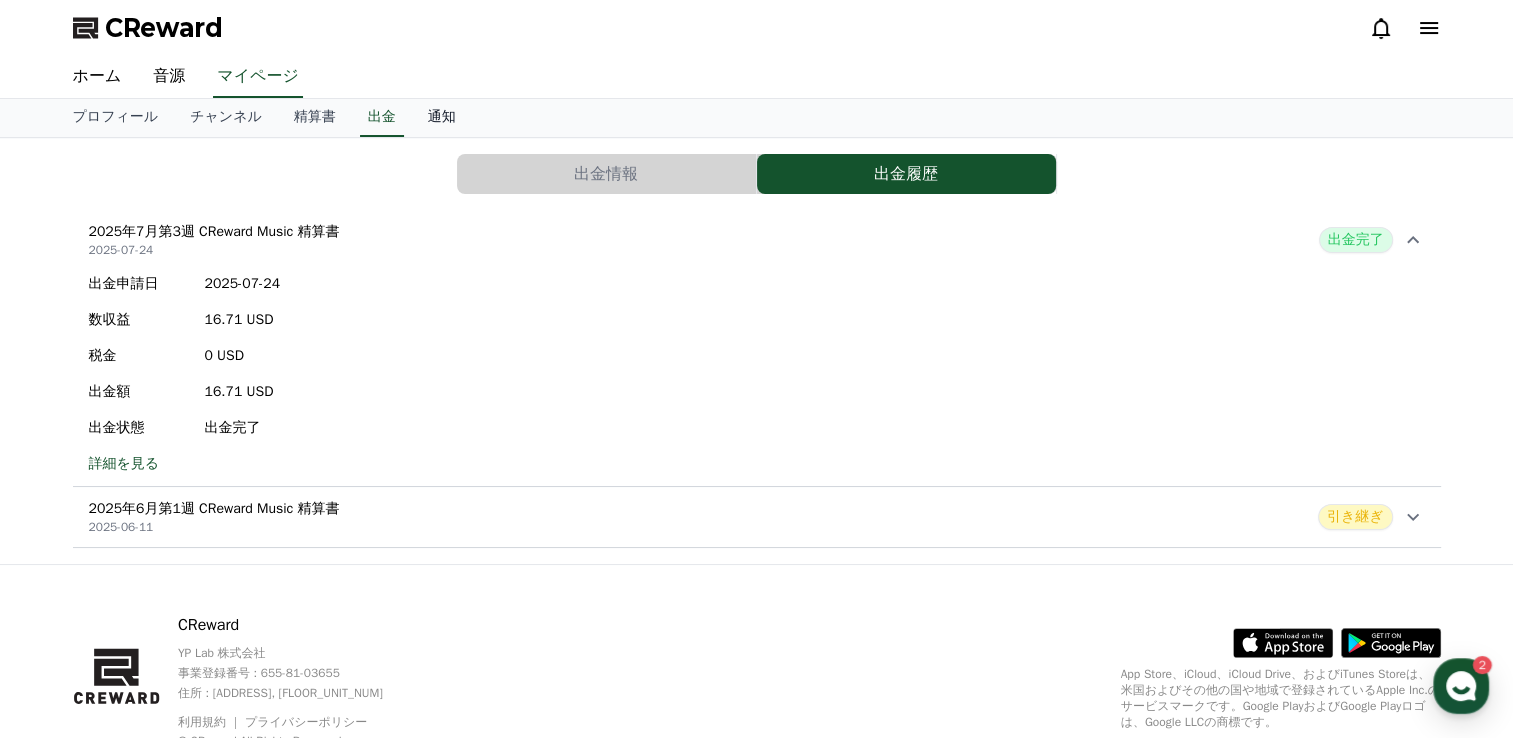 click on "通知" at bounding box center (442, 118) 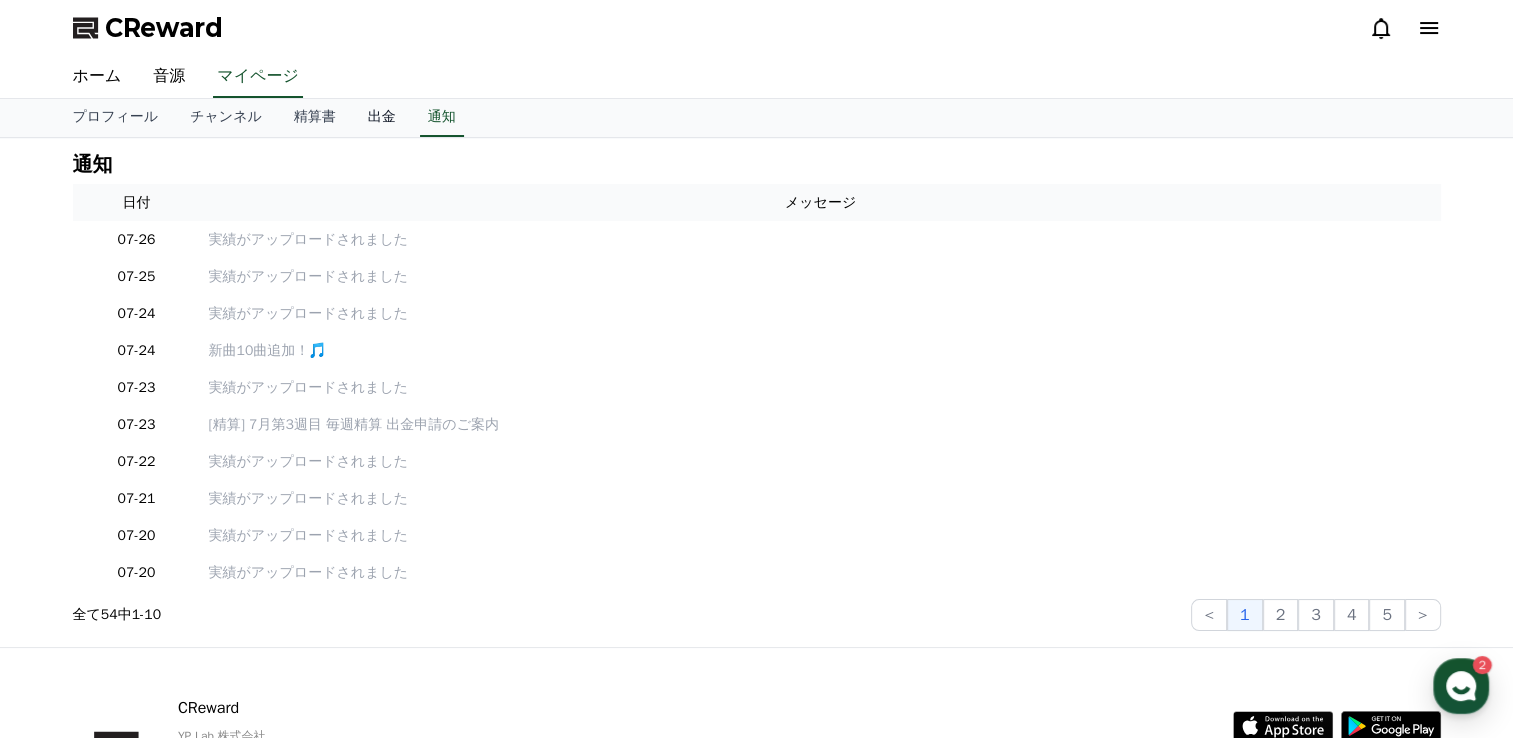 click on "出金" at bounding box center (382, 118) 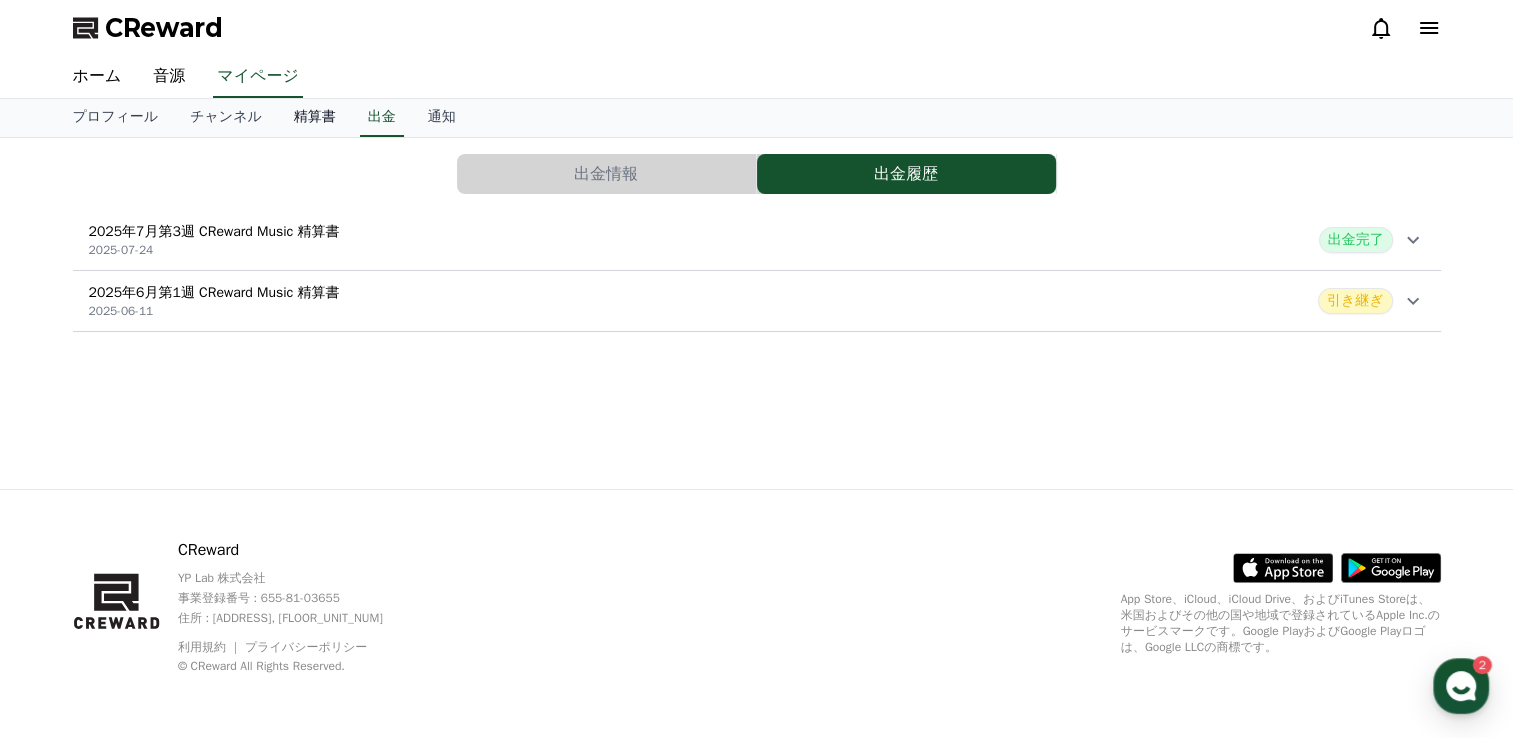 click on "精算書" at bounding box center (315, 118) 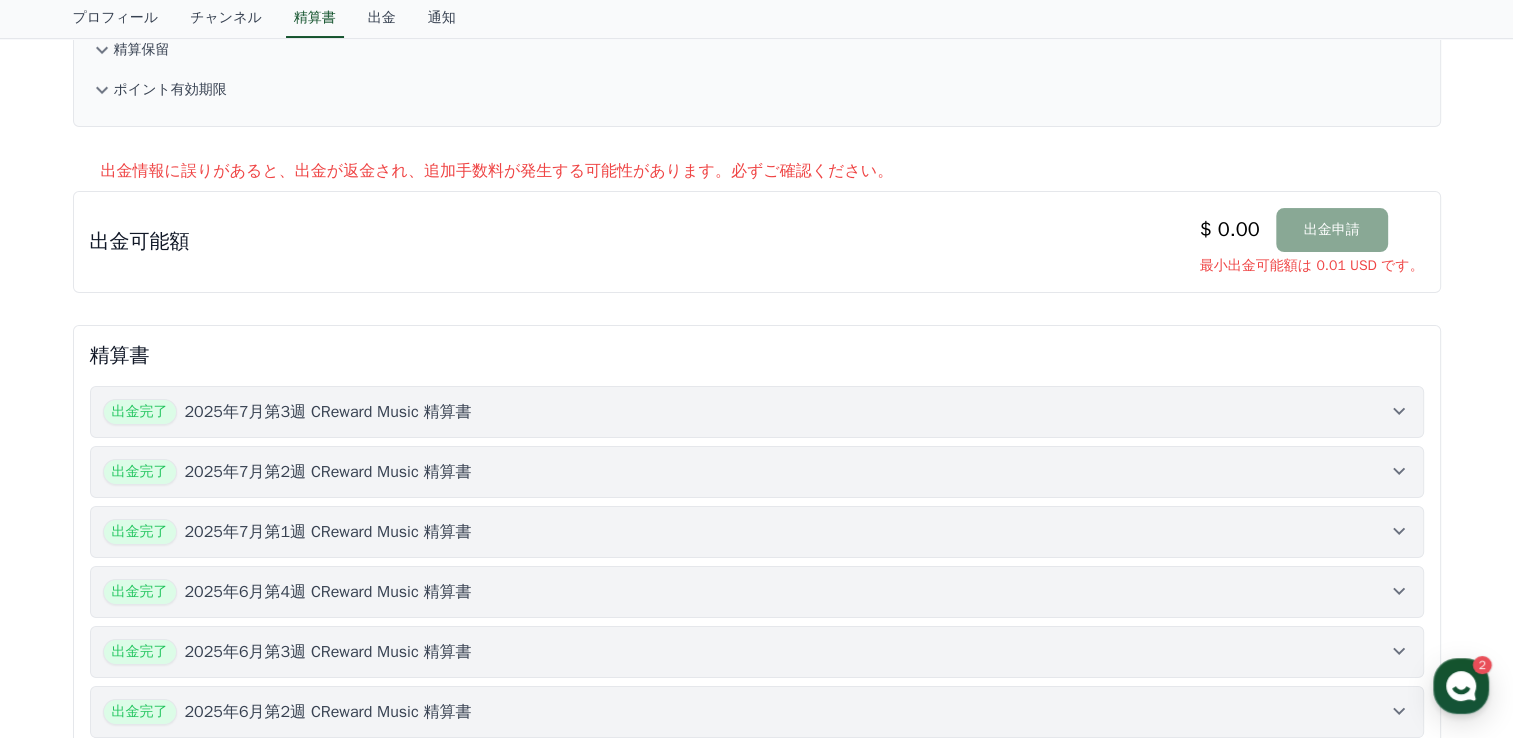 scroll, scrollTop: 266, scrollLeft: 0, axis: vertical 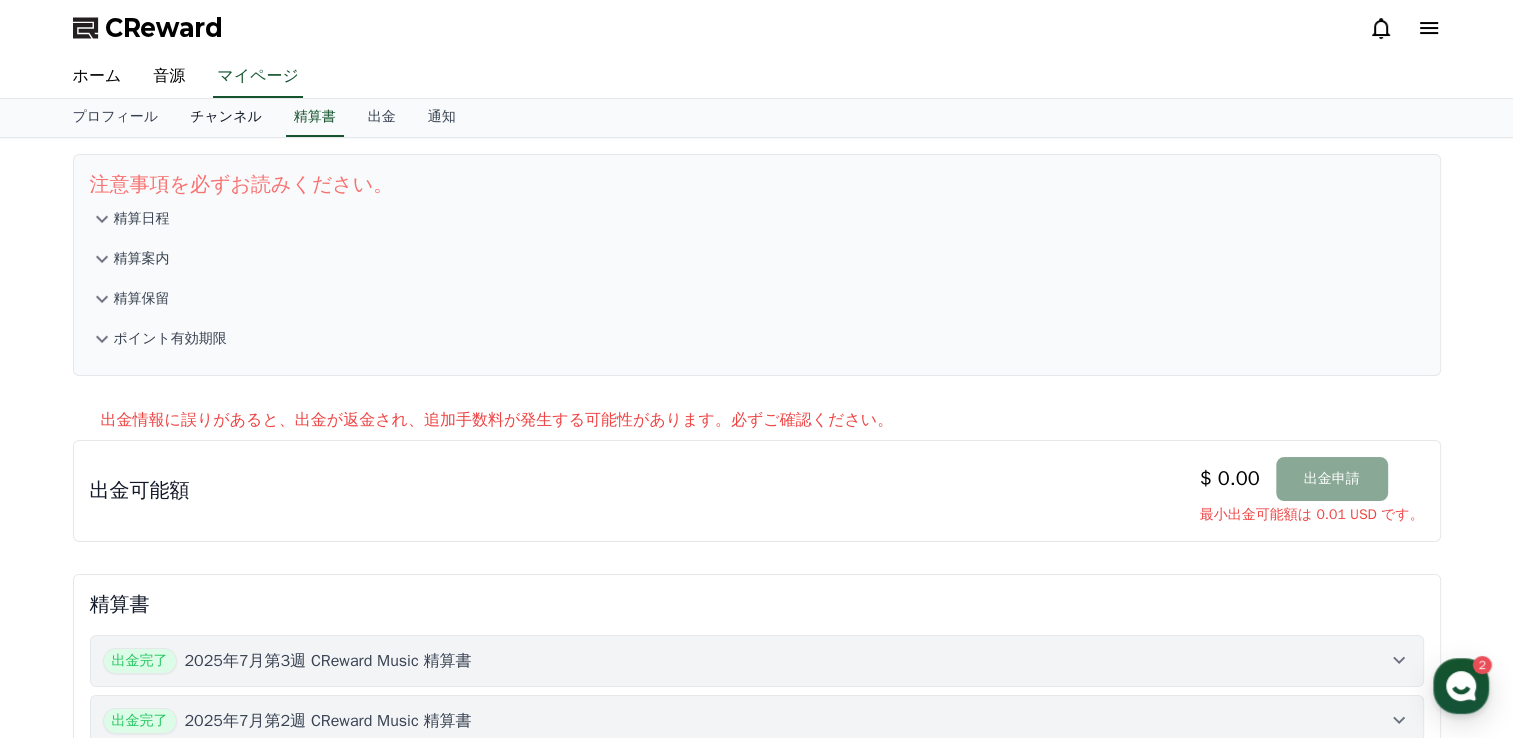 click on "チャンネル" at bounding box center (226, 118) 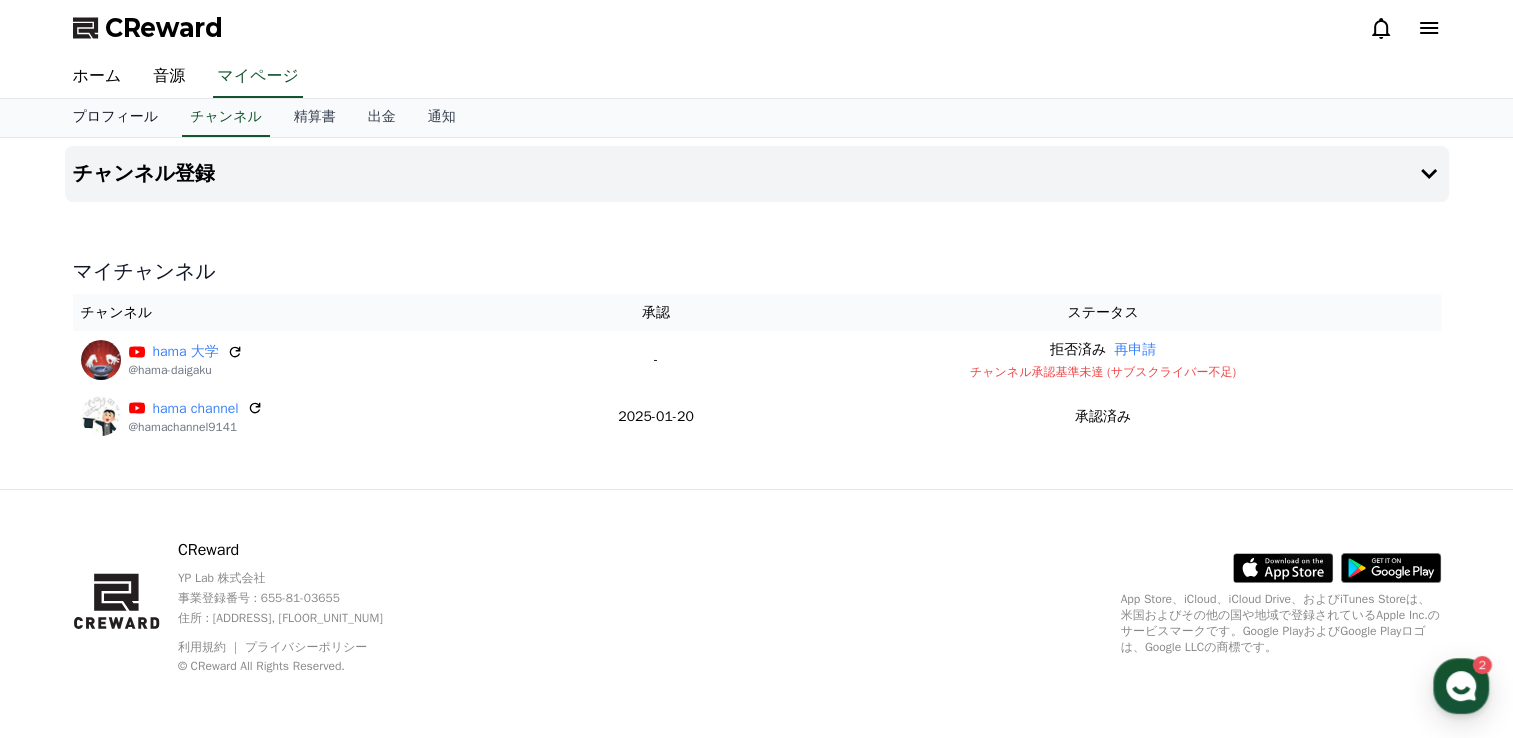 click on "プロフィール" at bounding box center (116, 118) 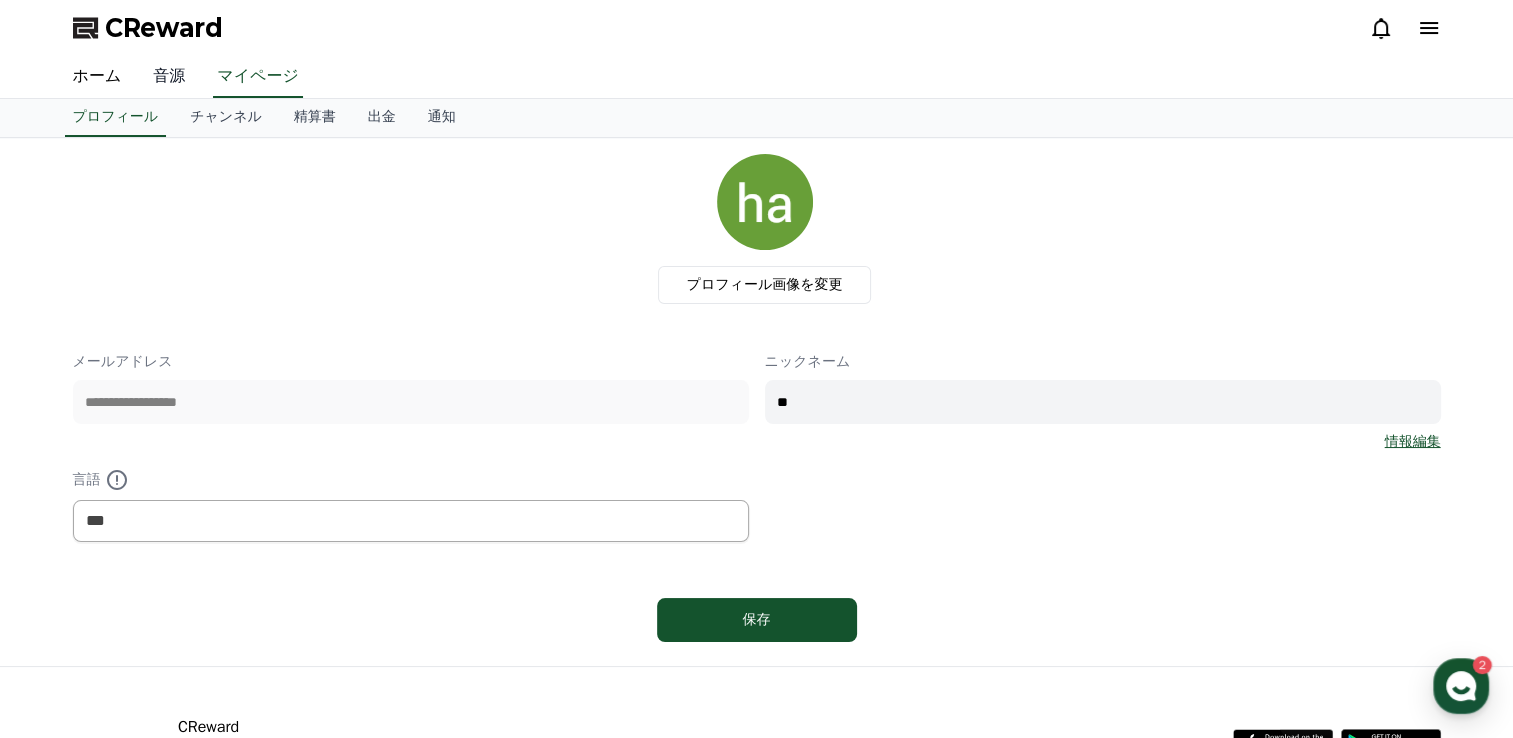 click on "音源" at bounding box center [169, 77] 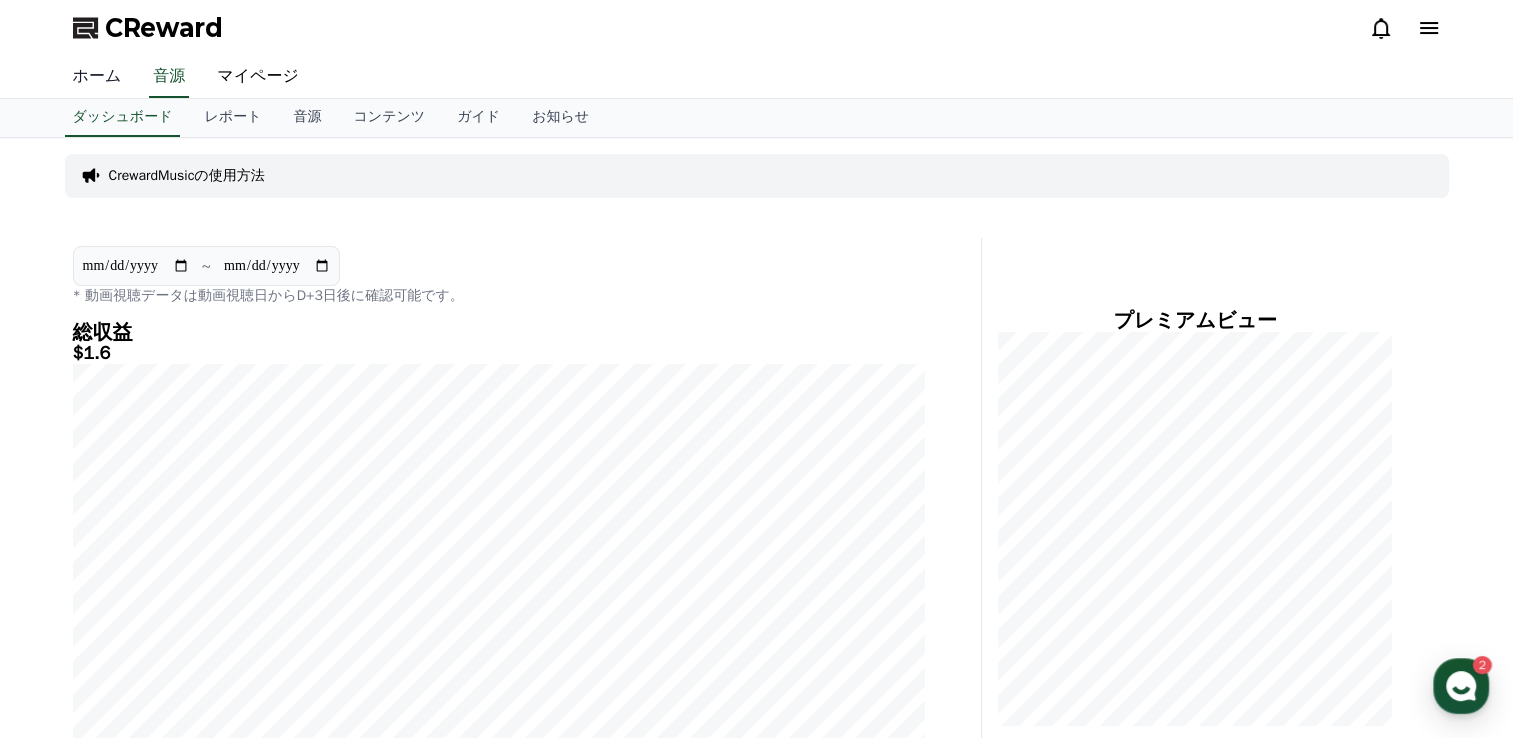 click on "ホーム" at bounding box center (97, 77) 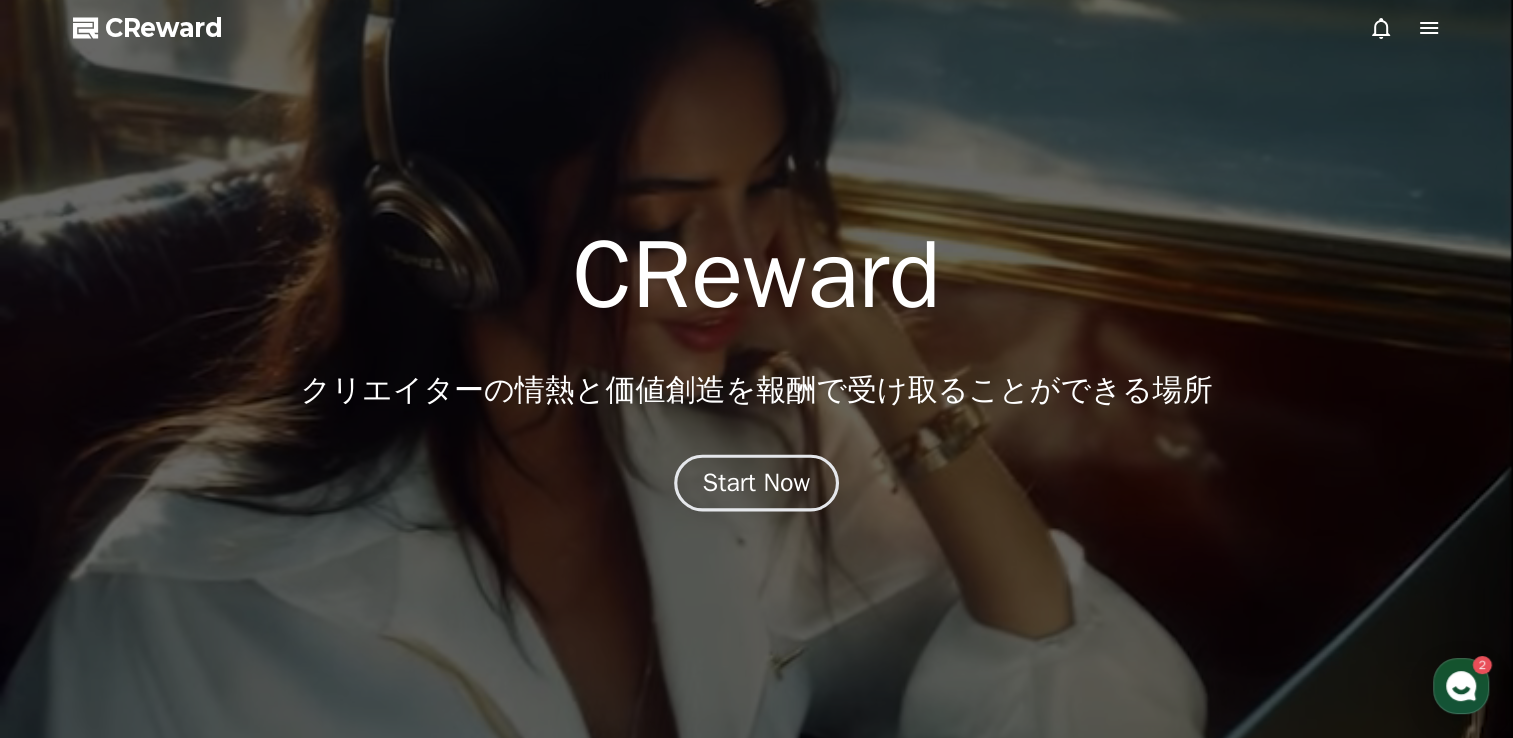 click on "Start Now" at bounding box center (757, 483) 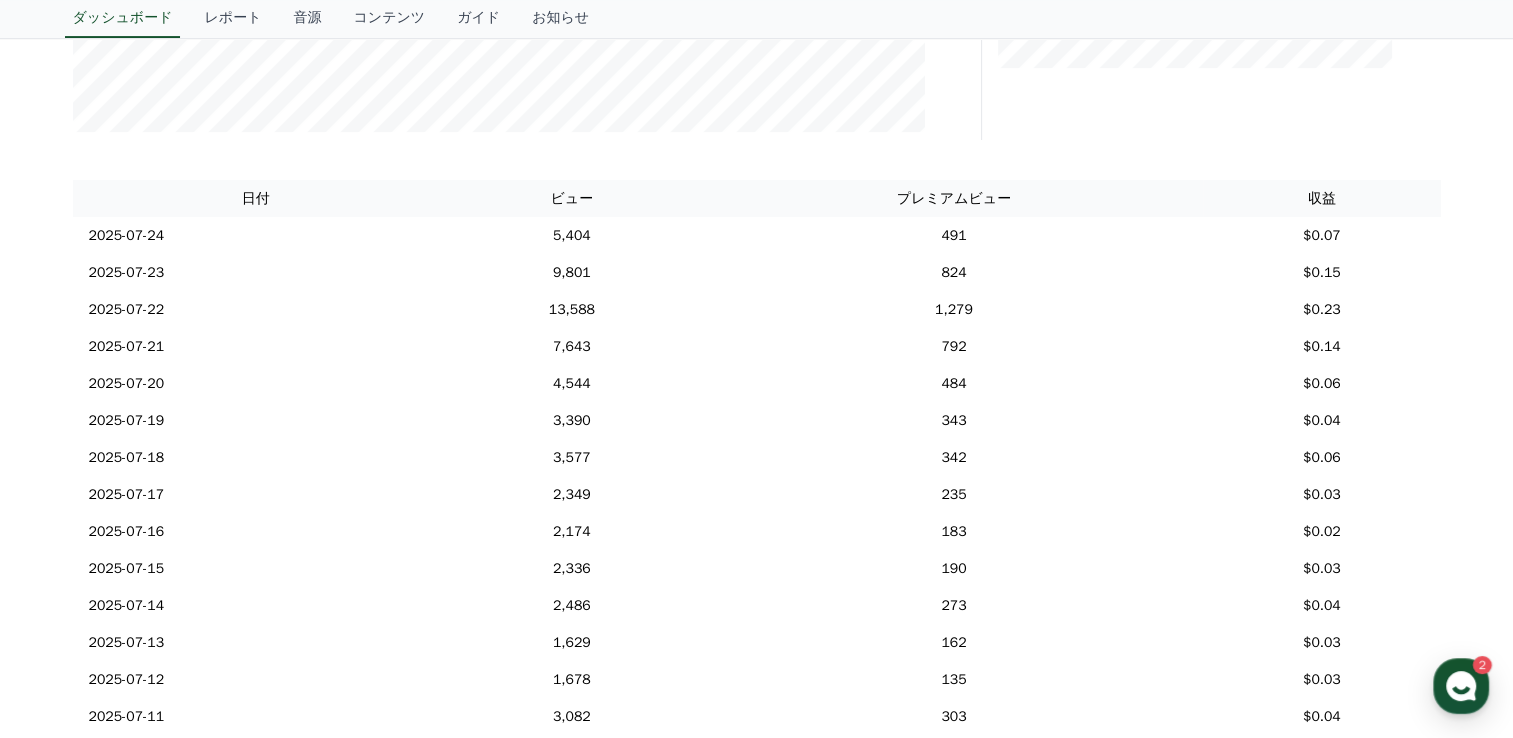 scroll, scrollTop: 648, scrollLeft: 0, axis: vertical 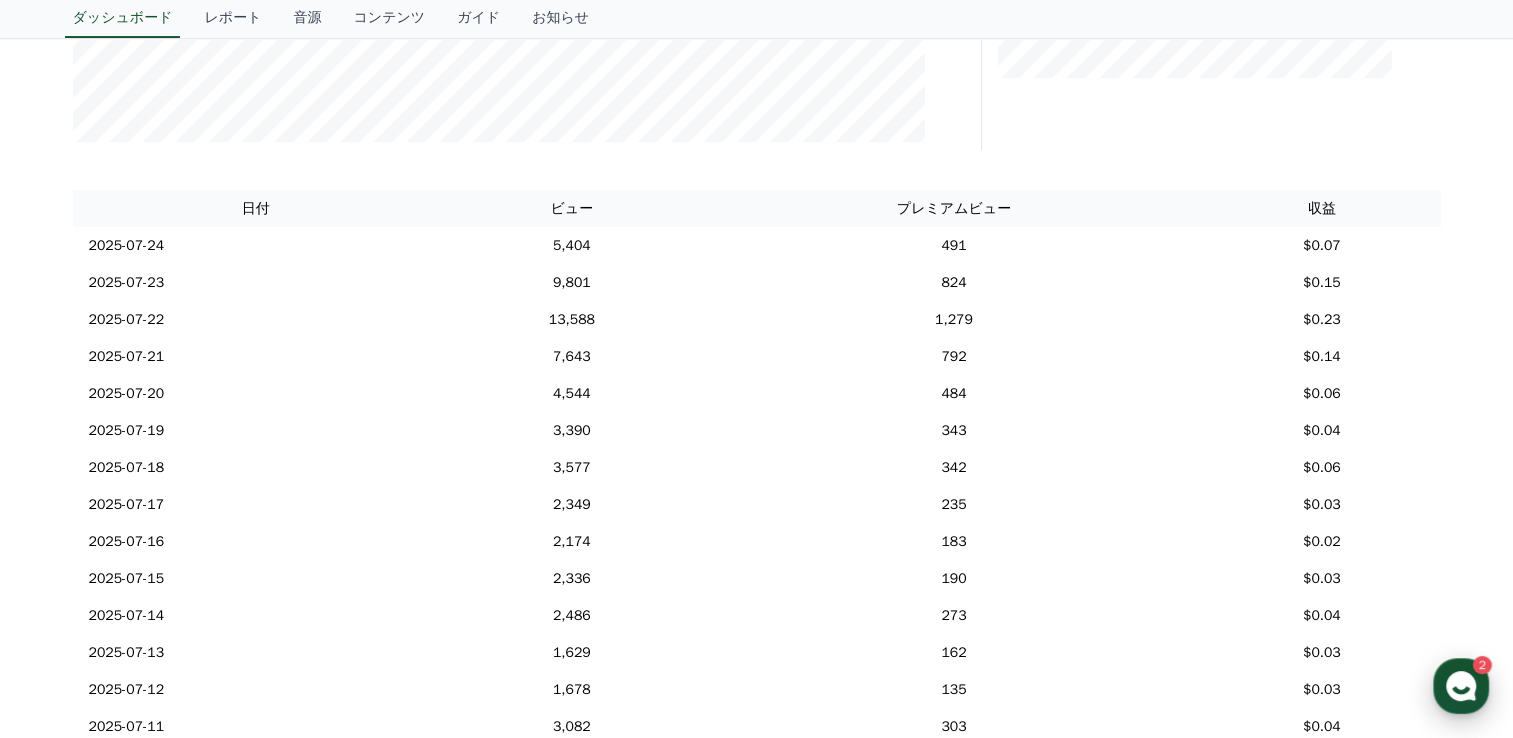click on "CReward Chat Button 2" at bounding box center [1461, 686] 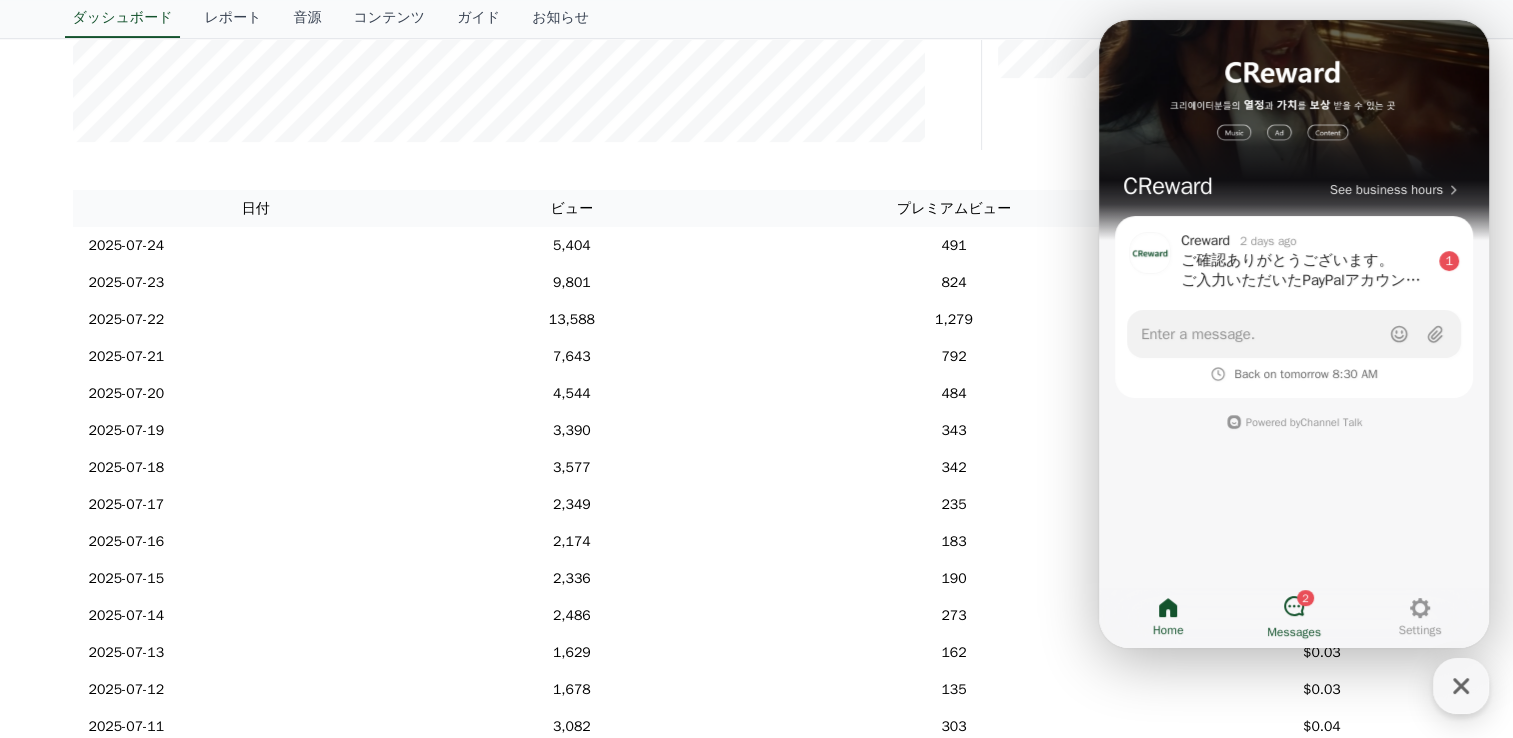 click on "2" at bounding box center (1305, 598) 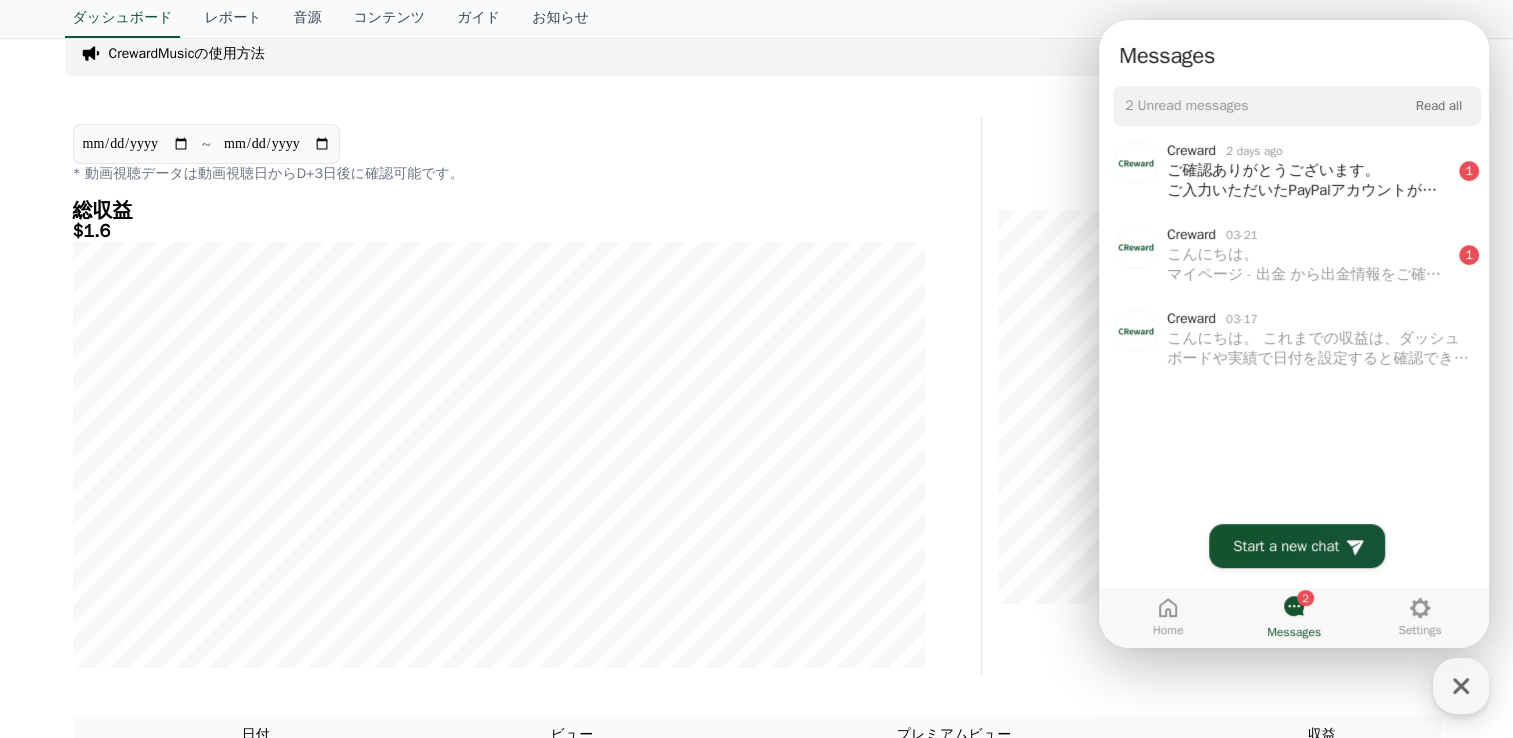 scroll, scrollTop: 76, scrollLeft: 0, axis: vertical 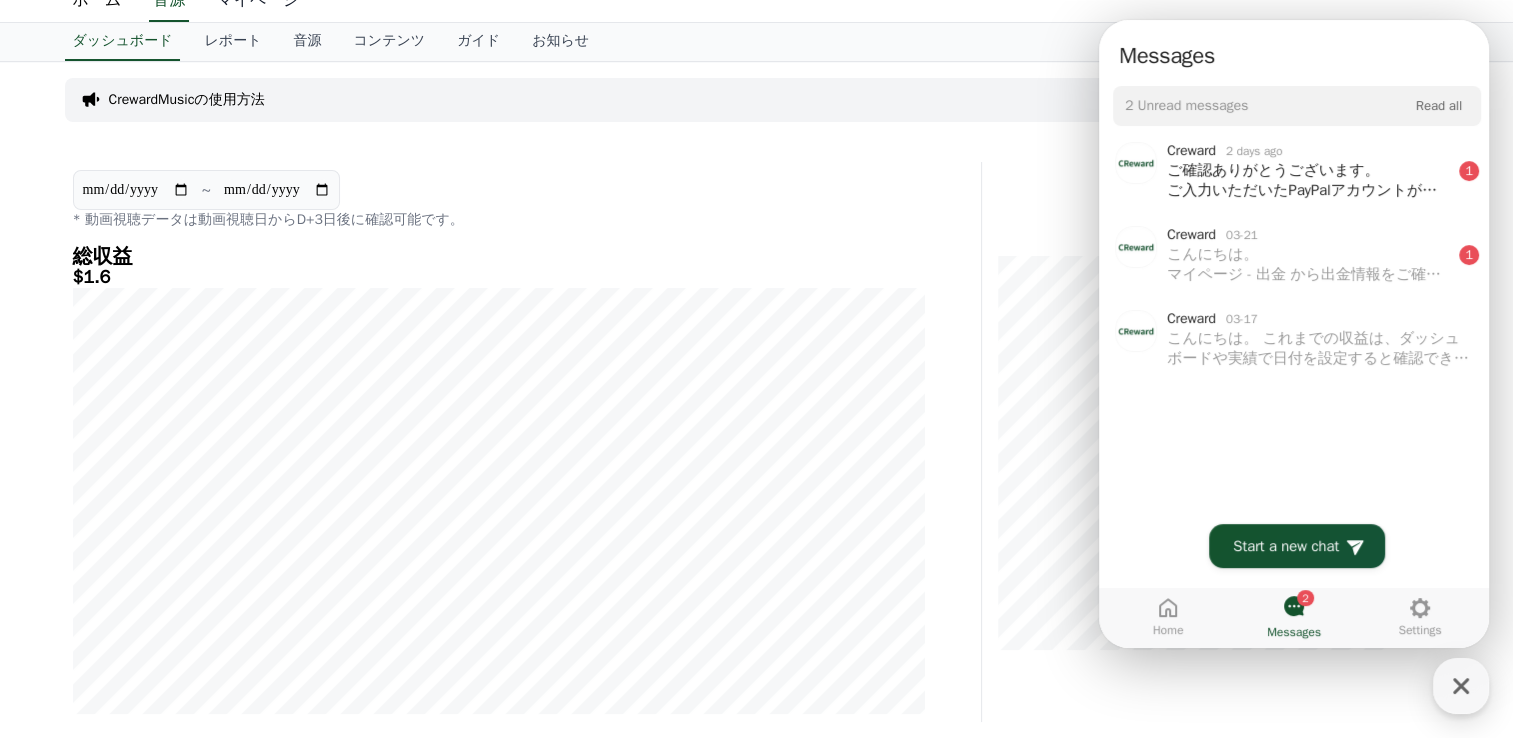 click on "マイページ" at bounding box center (258, 1) 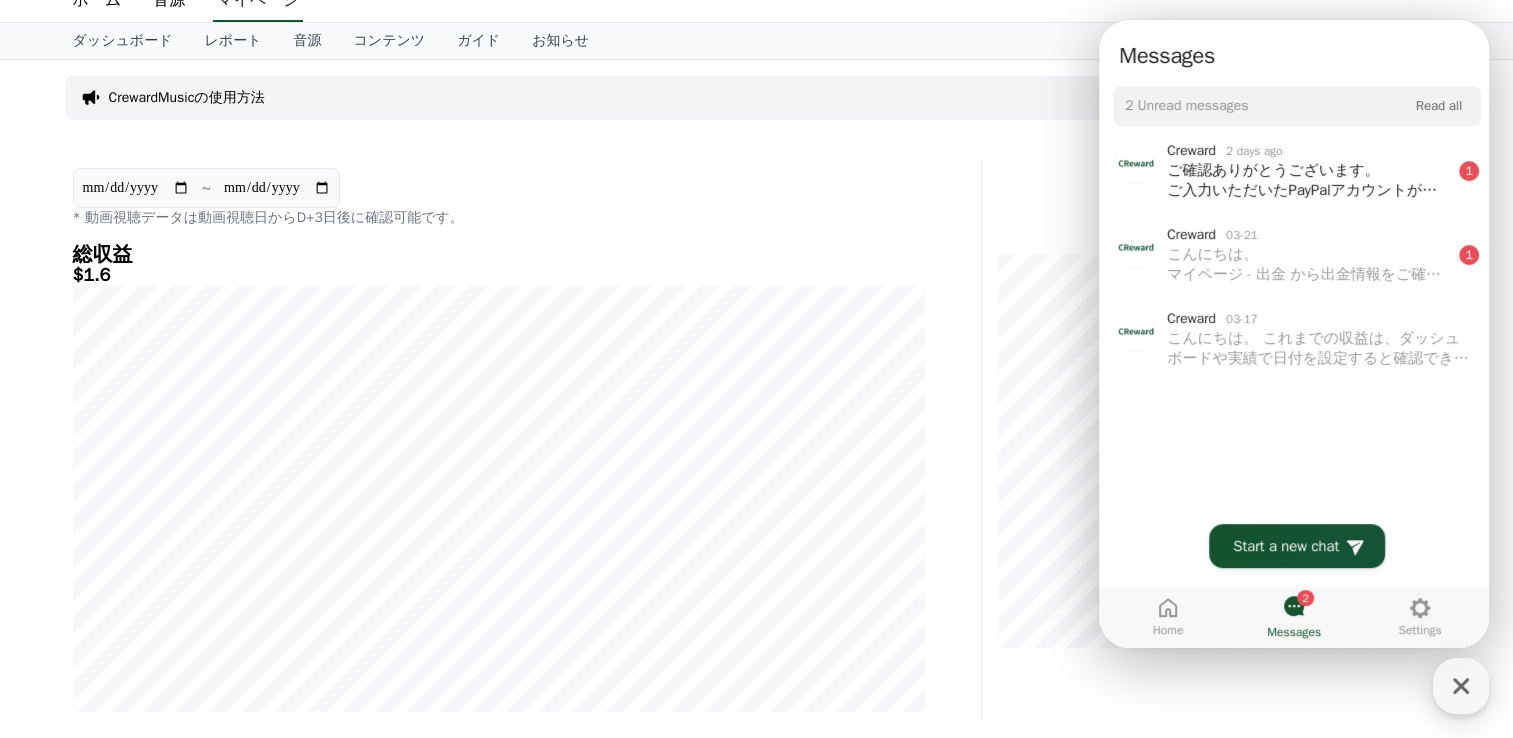 scroll, scrollTop: 0, scrollLeft: 0, axis: both 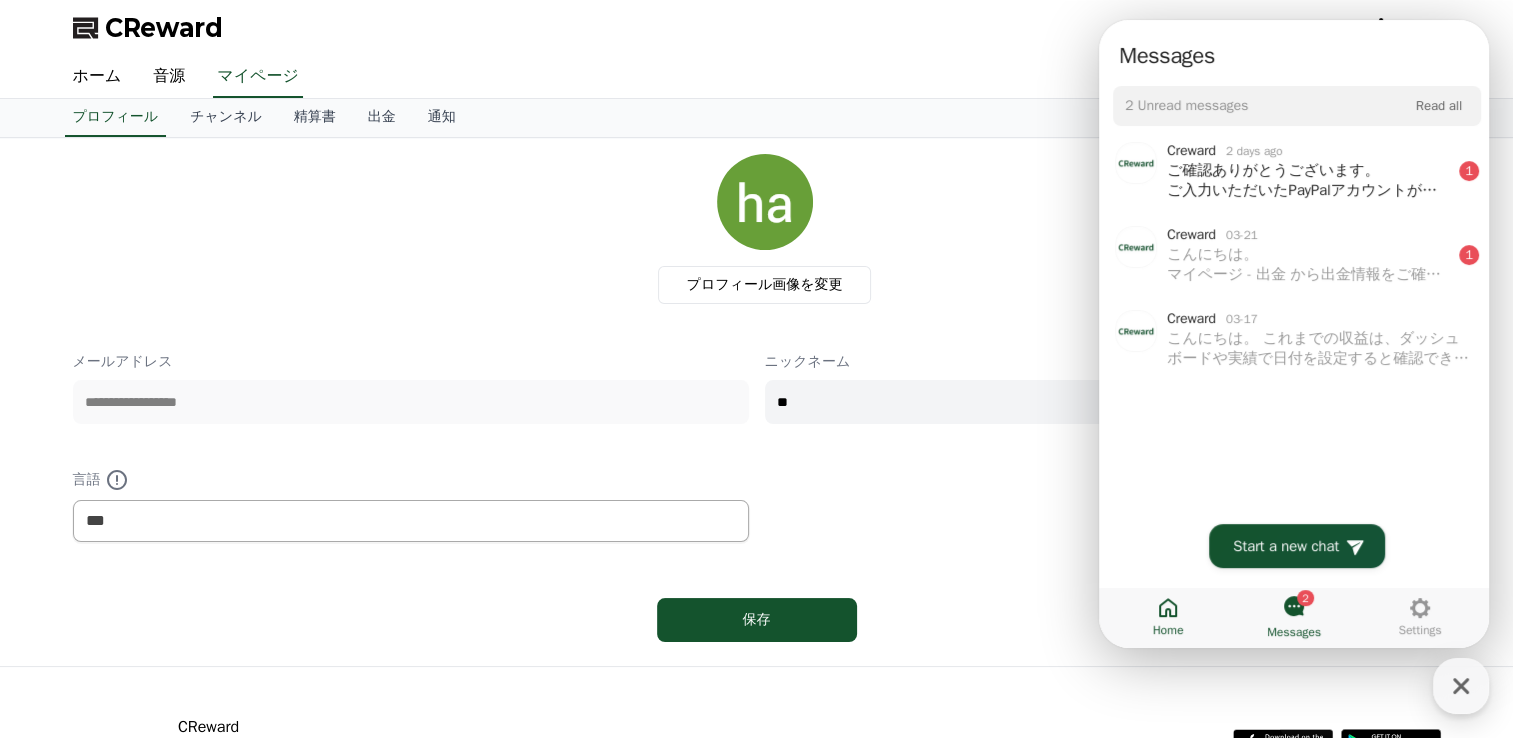 click on "Home" at bounding box center (1168, 617) 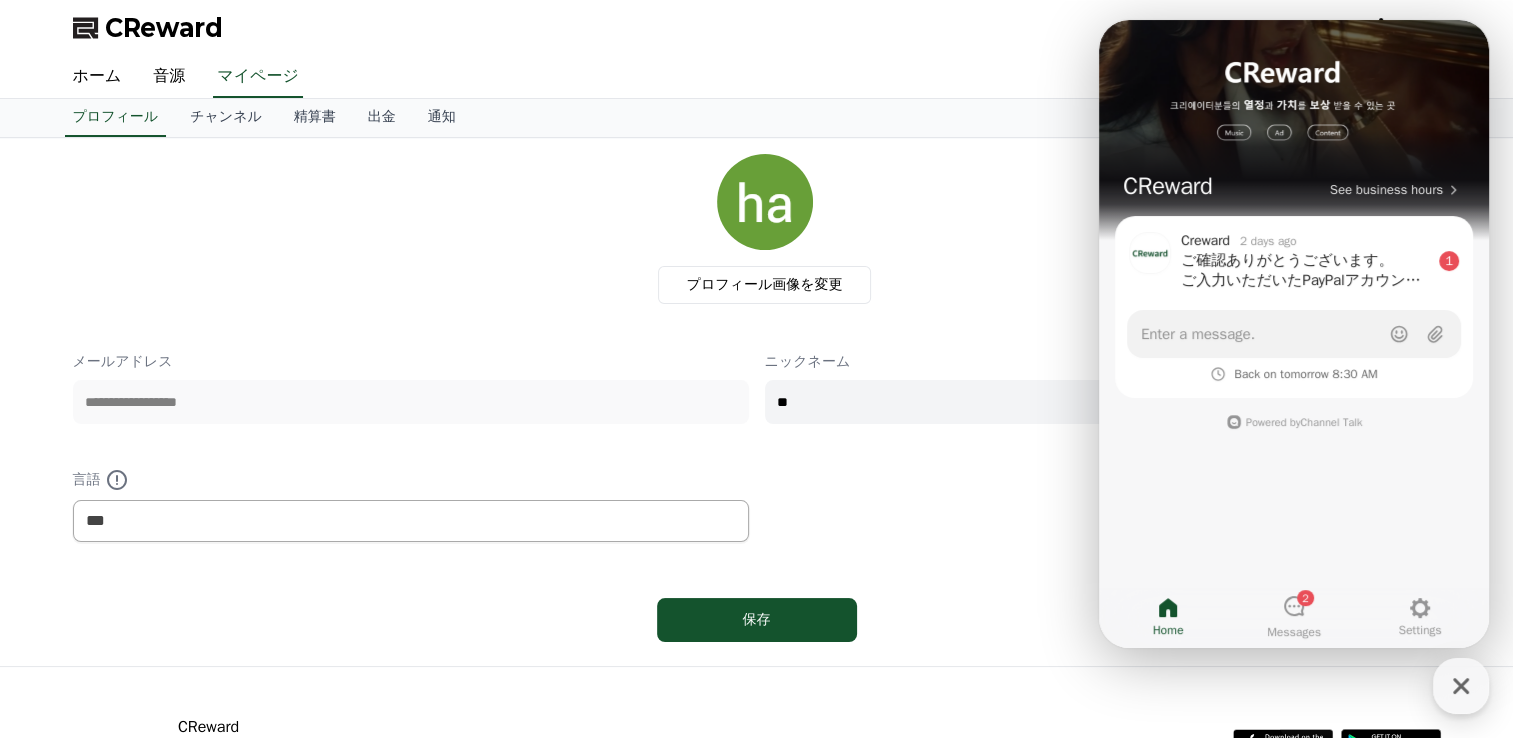 click on "Home" at bounding box center [1168, 617] 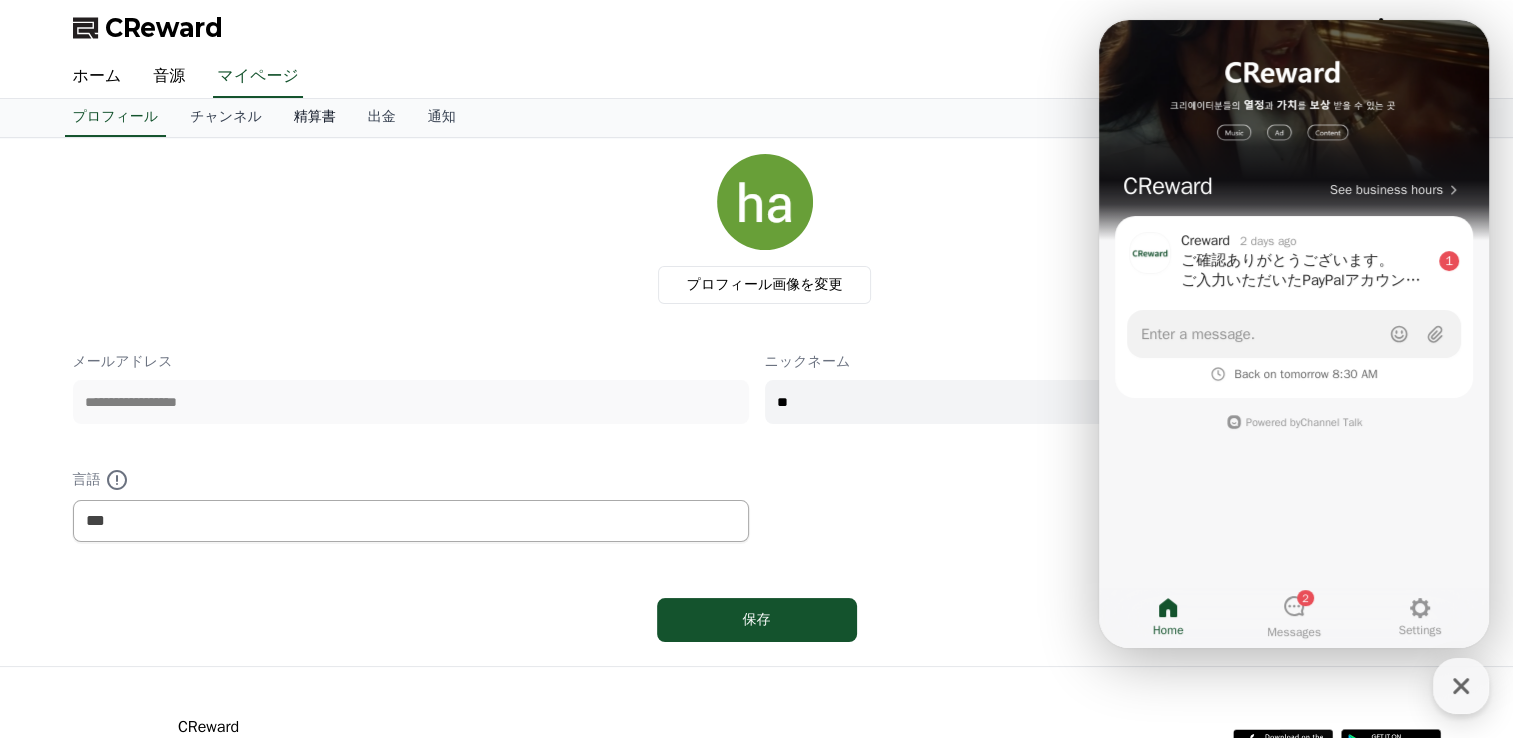 click on "精算書" at bounding box center [315, 118] 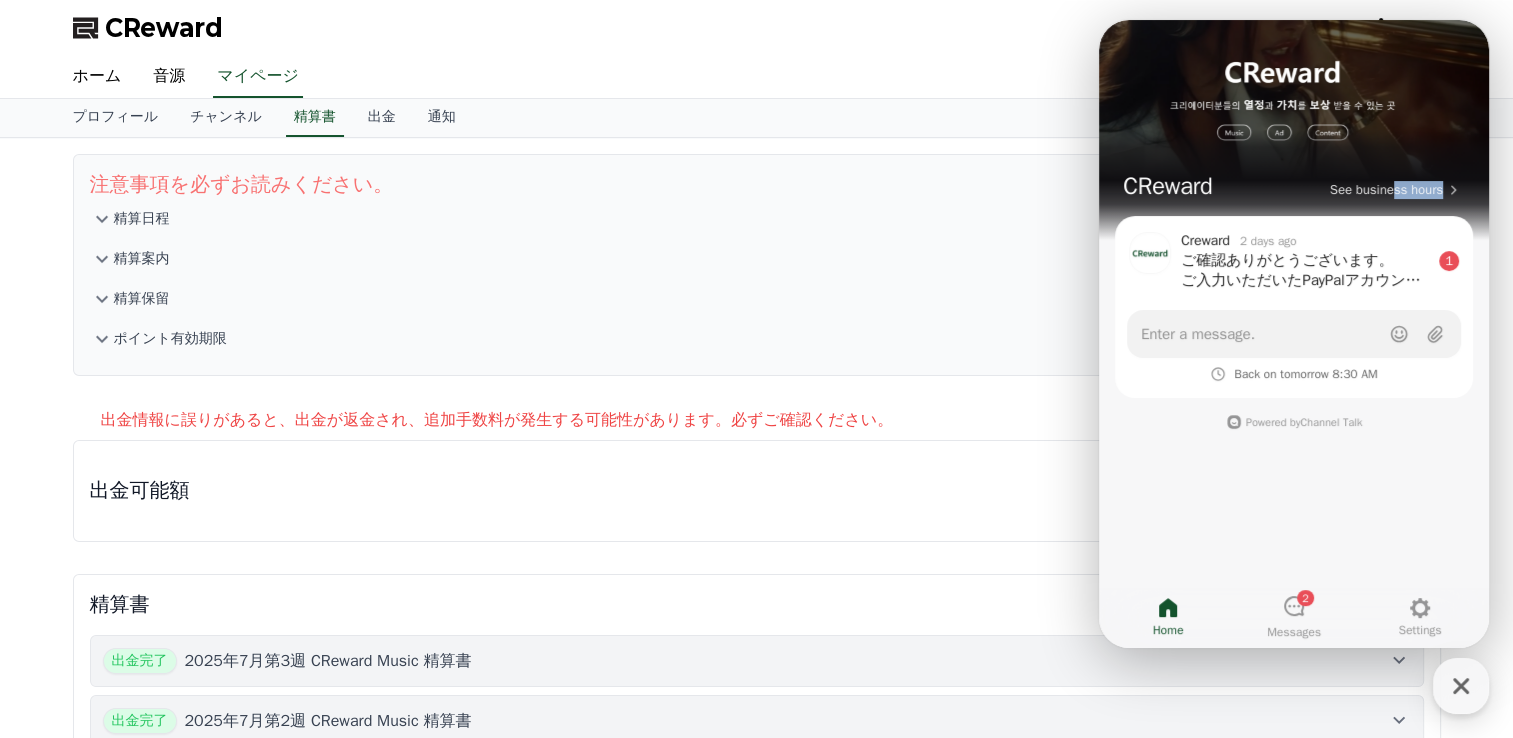 drag, startPoint x: 1442, startPoint y: 46, endPoint x: 1391, endPoint y: 39, distance: 51.47815 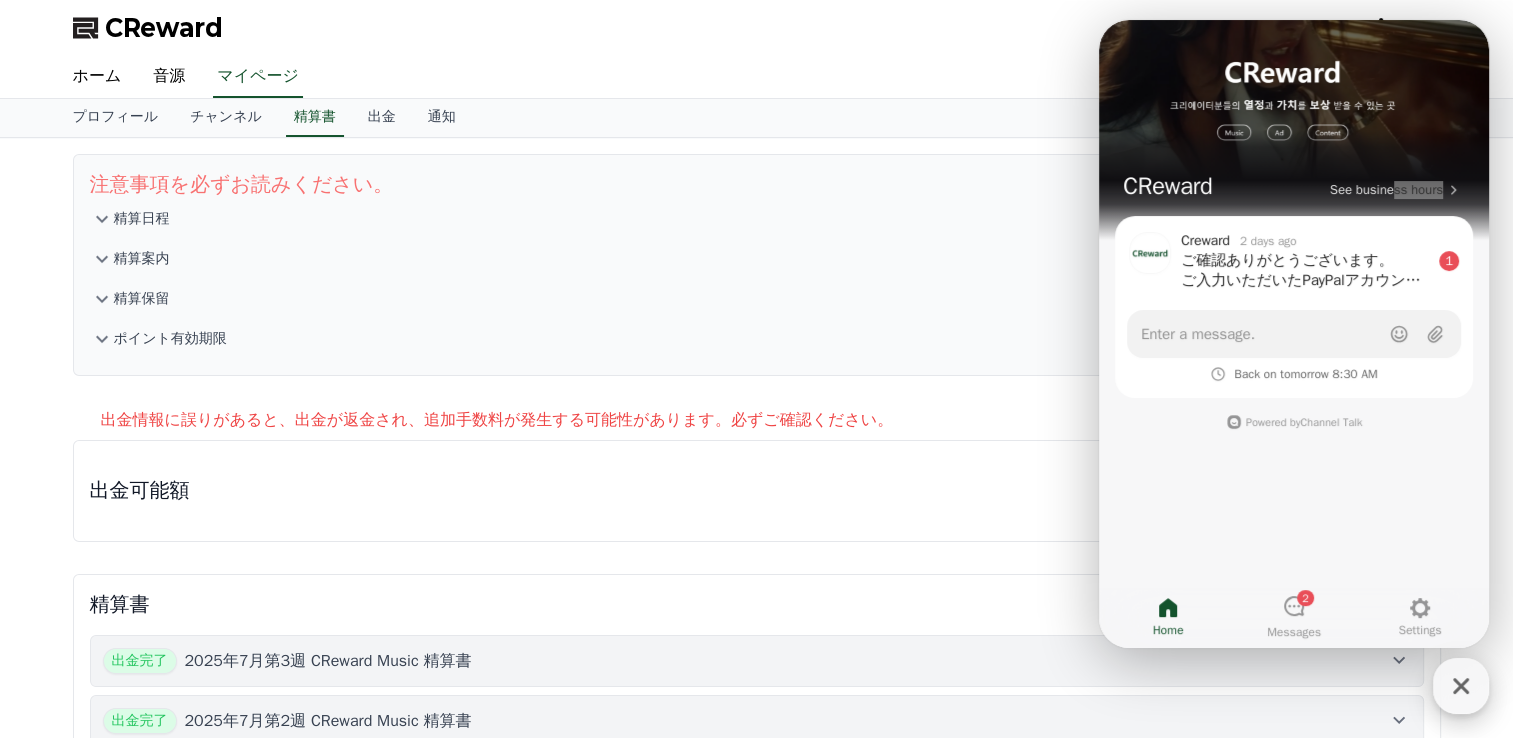 click 